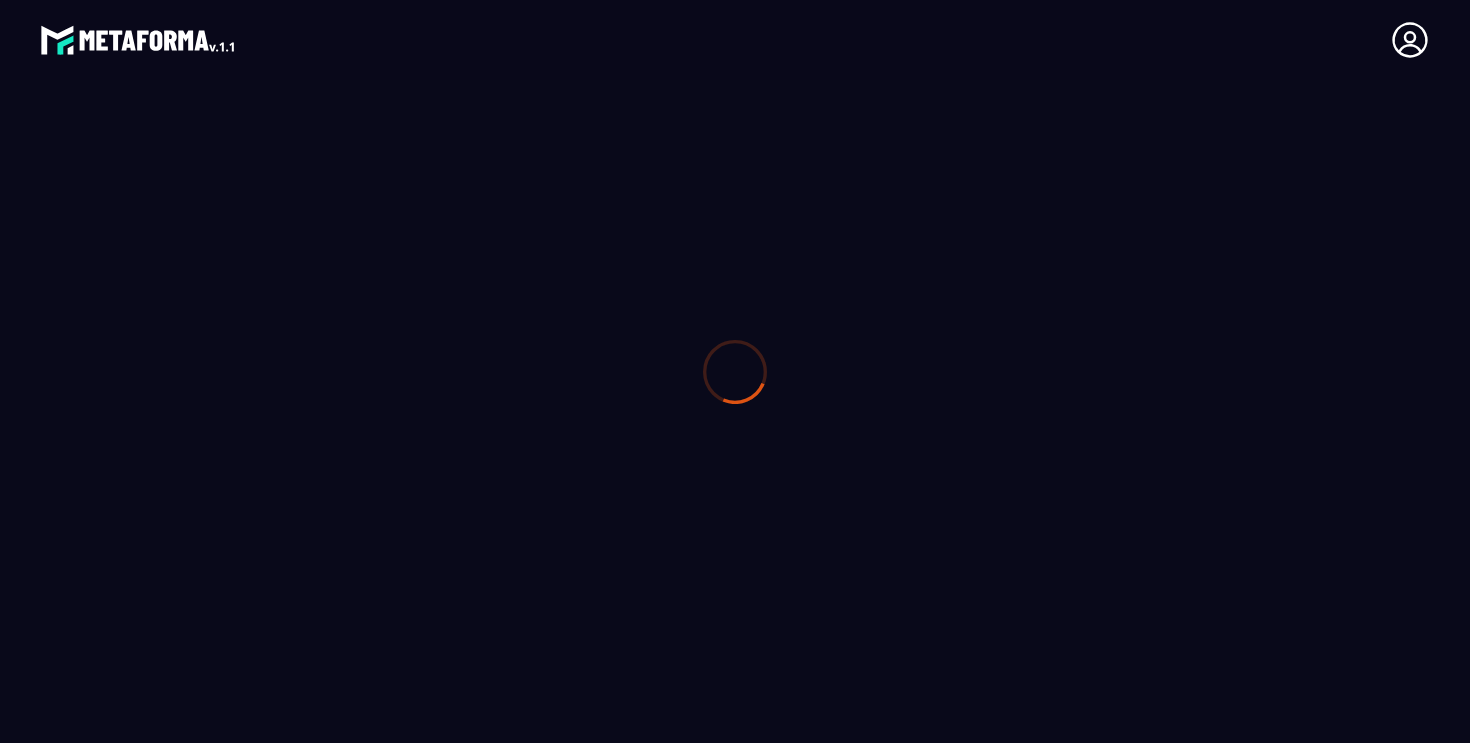 scroll, scrollTop: 0, scrollLeft: 0, axis: both 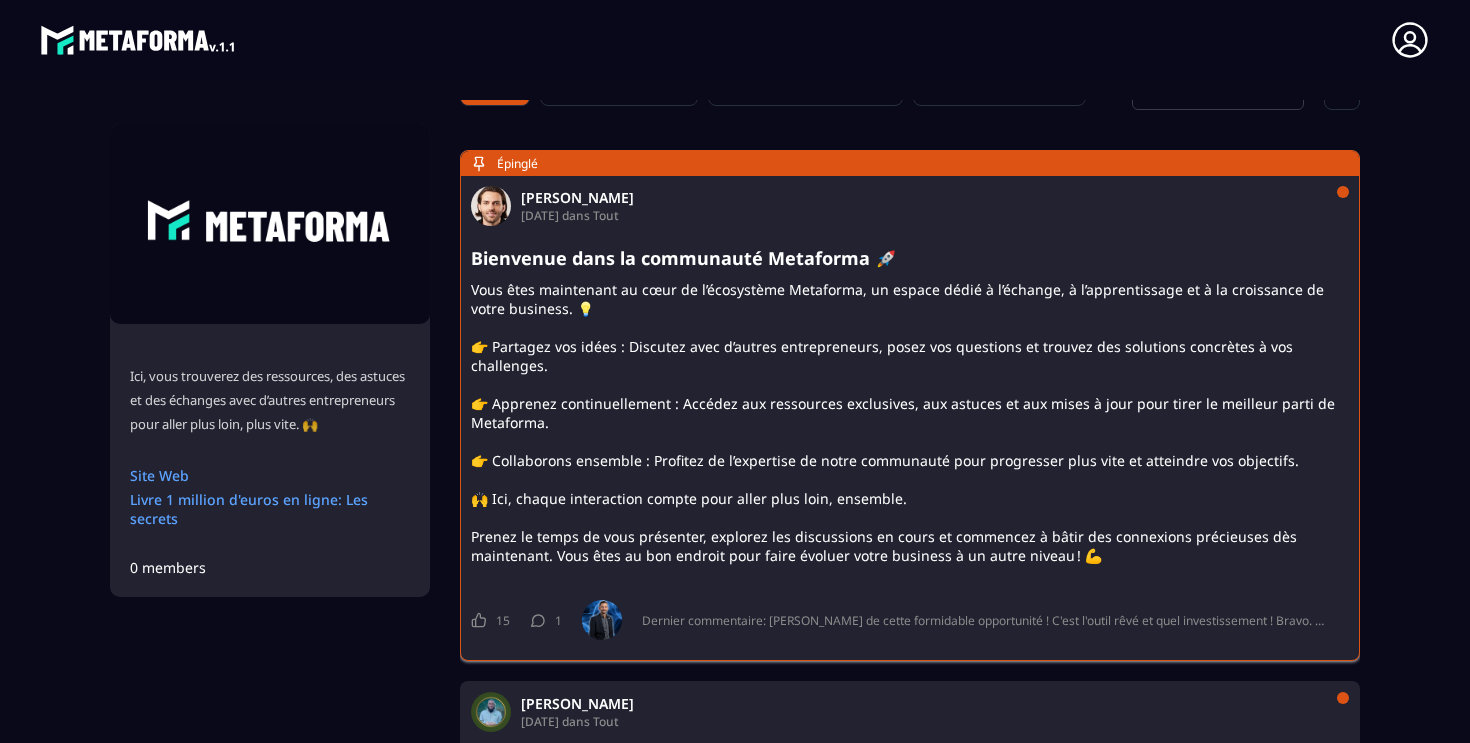 click on "Vous êtes maintenant au cœur de l’écosystème Metaforma, un espace dédié à l’échange, à l’apprentissage et à la croissance de votre business. 💡
👉 Partagez vos idées : Discutez avec d’autres entrepreneurs, posez vos questions et trouvez des solutions concrètes à vos challenges.
👉 Apprenez continuellement : Accédez aux ressources exclusives, aux astuces et aux mises à jour pour tirer le meilleur parti de Metaforma.
👉 Collaborons ensemble : Profitez de l’expertise de notre communauté pour progresser plus vite et atteindre vos objectifs.
🙌 Ici, chaque interaction compte pour aller plus loin, ensemble.
Prenez le temps de vous présenter, explorez les discussions en cours et commencez à bâtir des connexions précieuses dès maintenant. Vous êtes au bon endroit pour faire évoluer votre business à un autre niveau ! 💪" at bounding box center (910, 422) 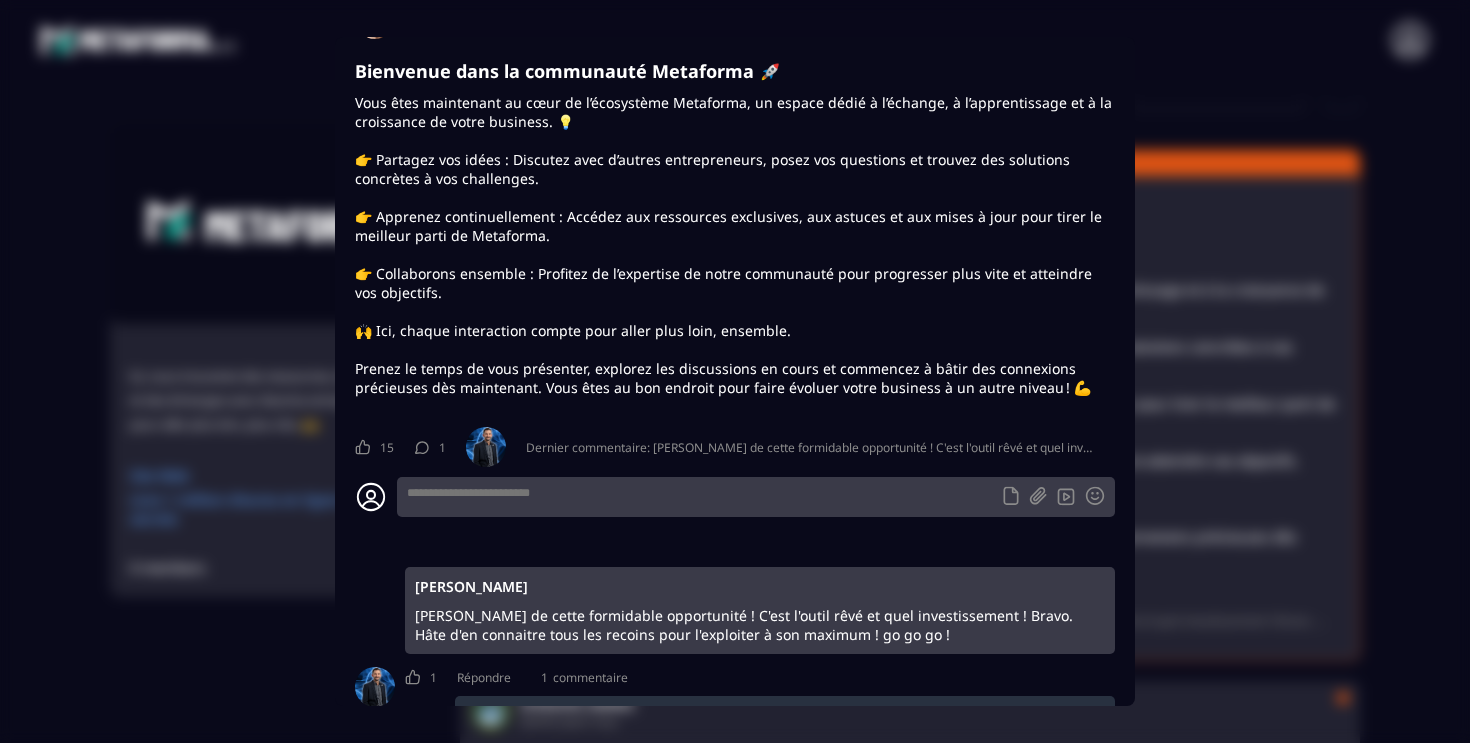 scroll, scrollTop: 69, scrollLeft: 0, axis: vertical 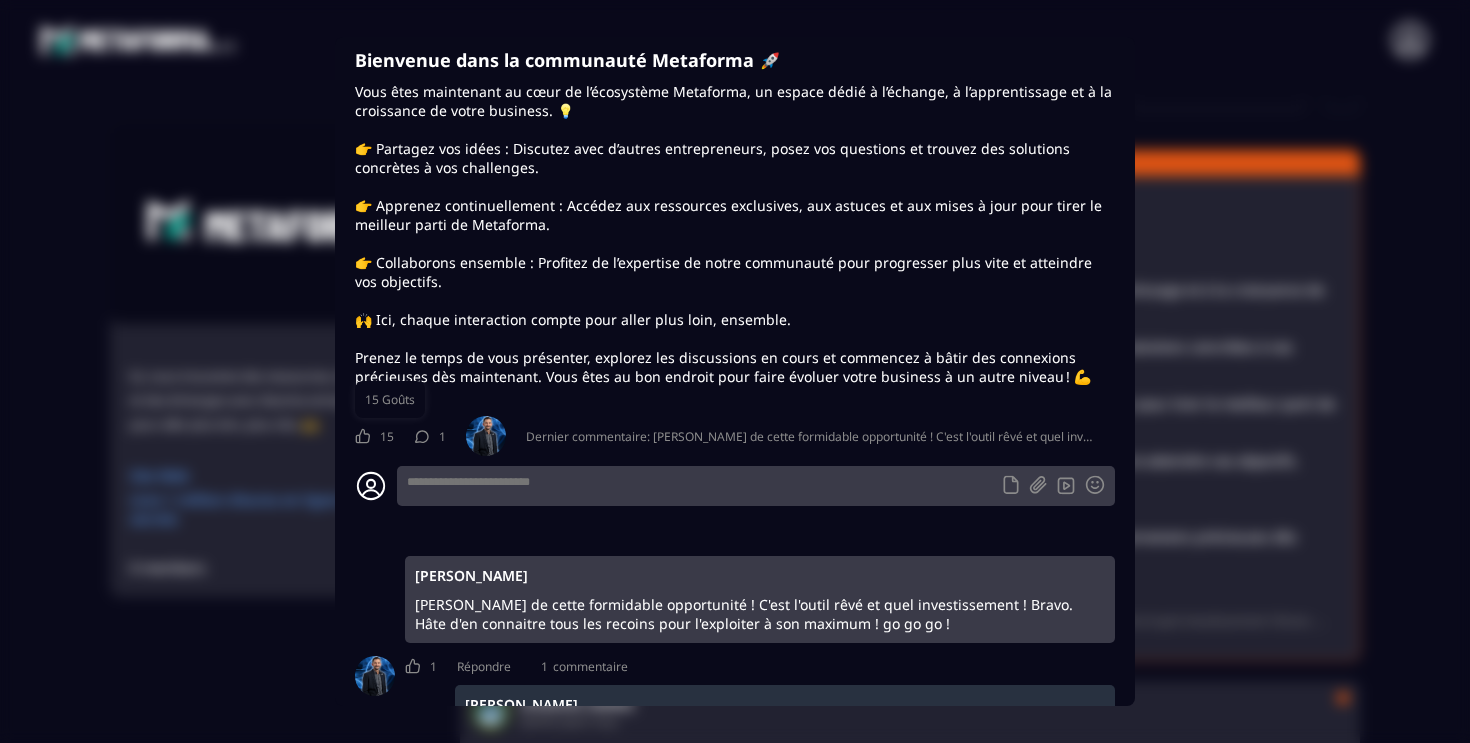 click 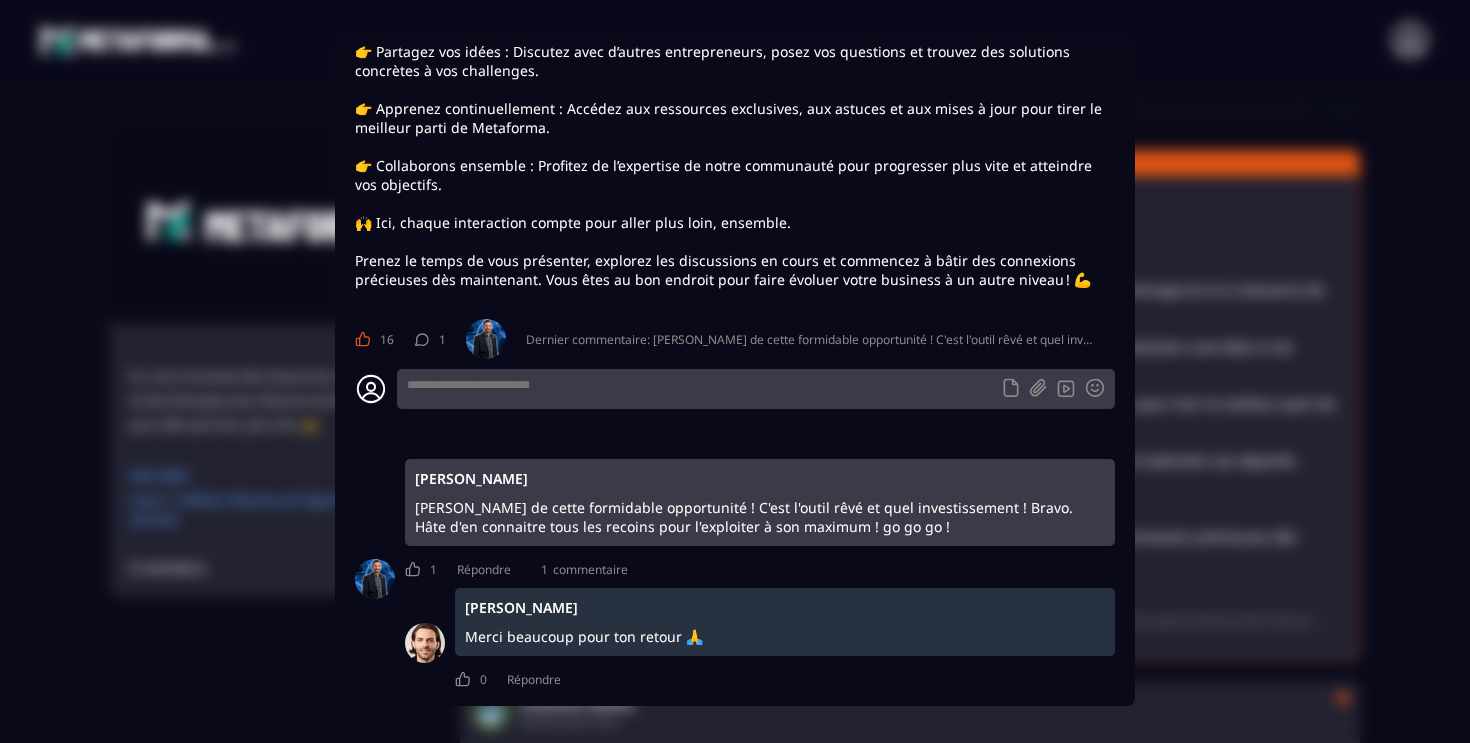 scroll, scrollTop: 181, scrollLeft: 0, axis: vertical 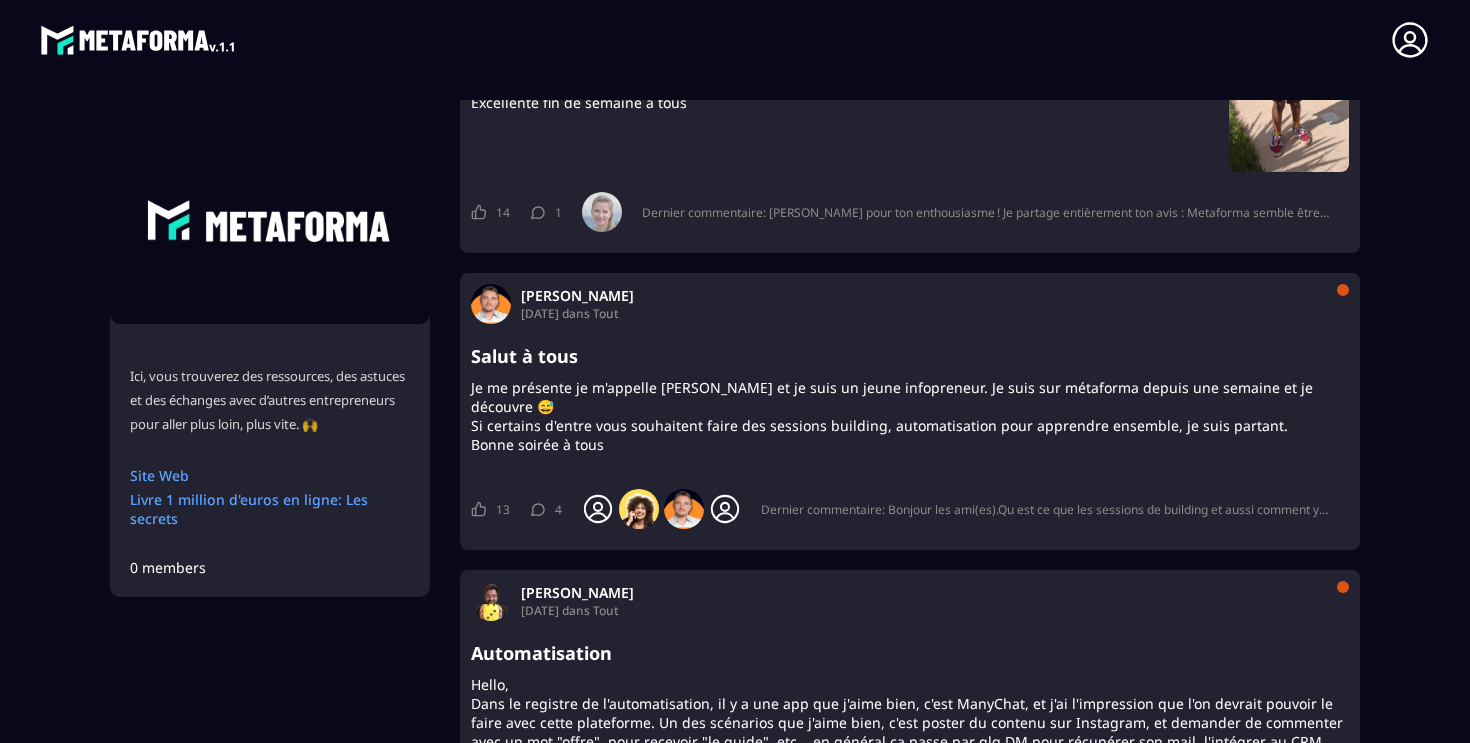 click 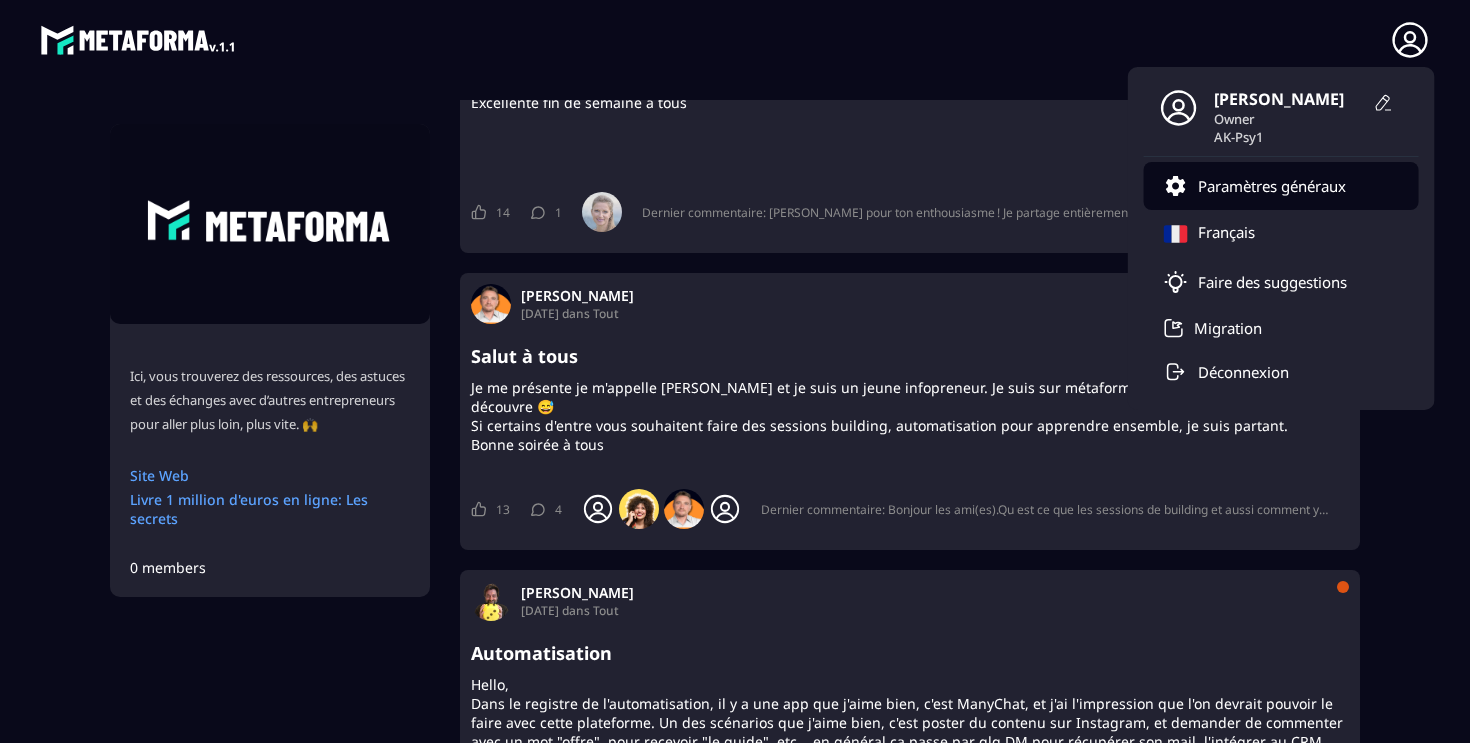 click on "Paramètres généraux" at bounding box center (1272, 186) 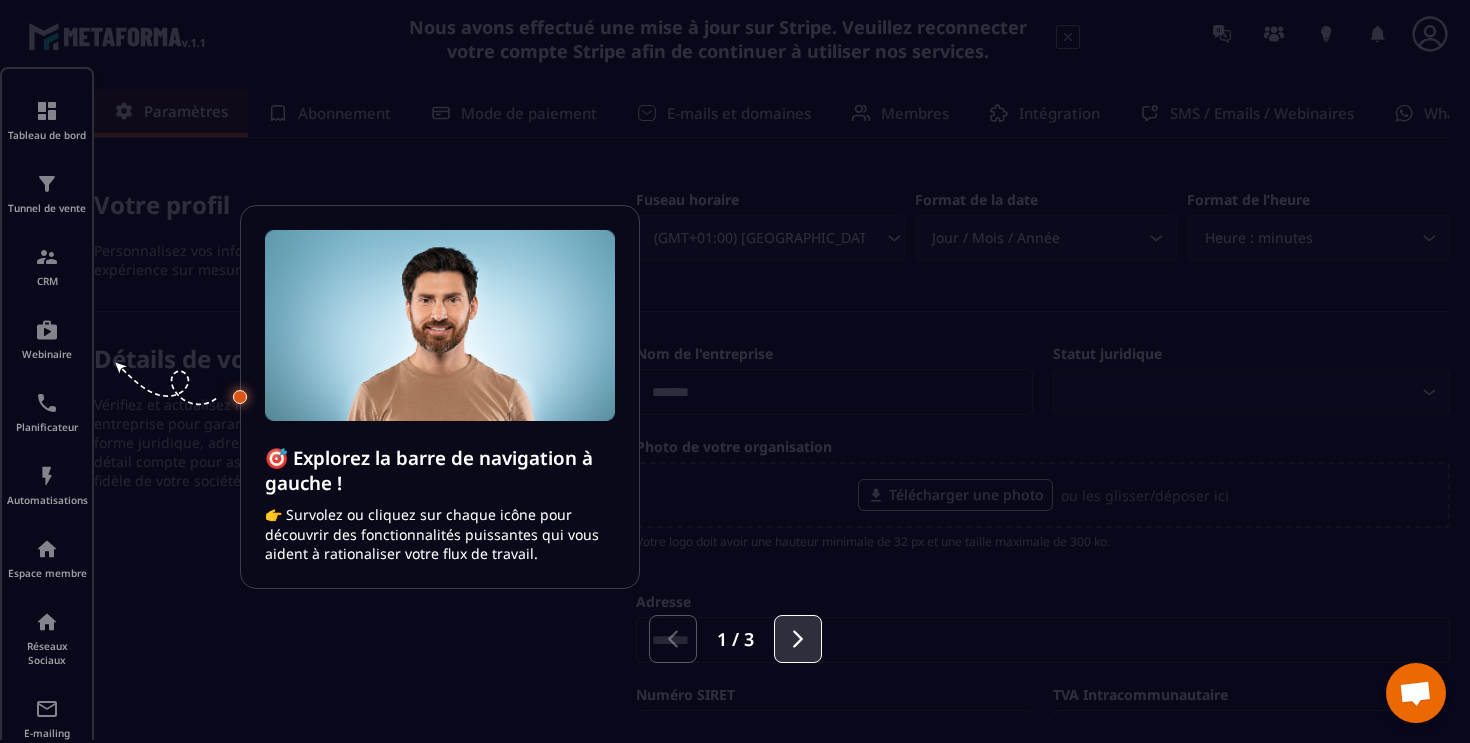 click 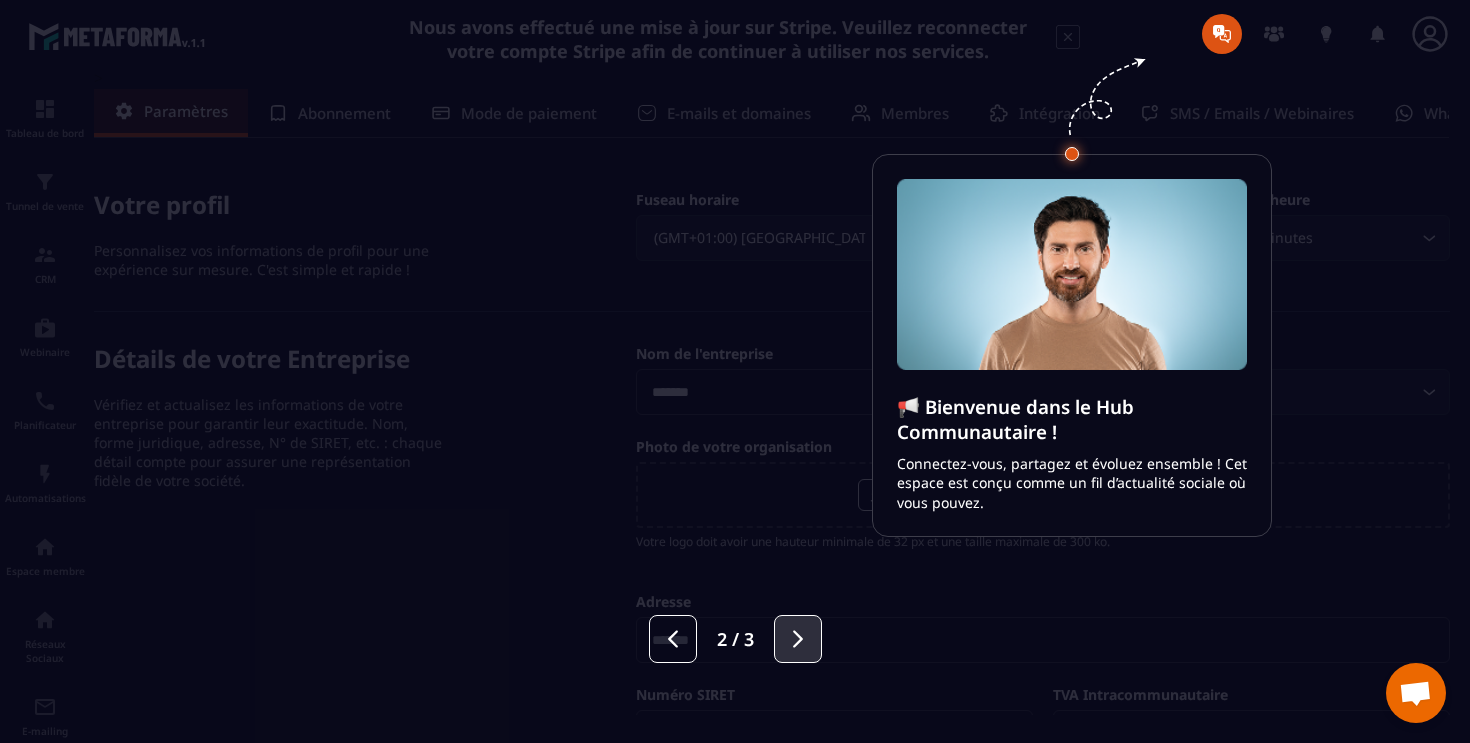 click 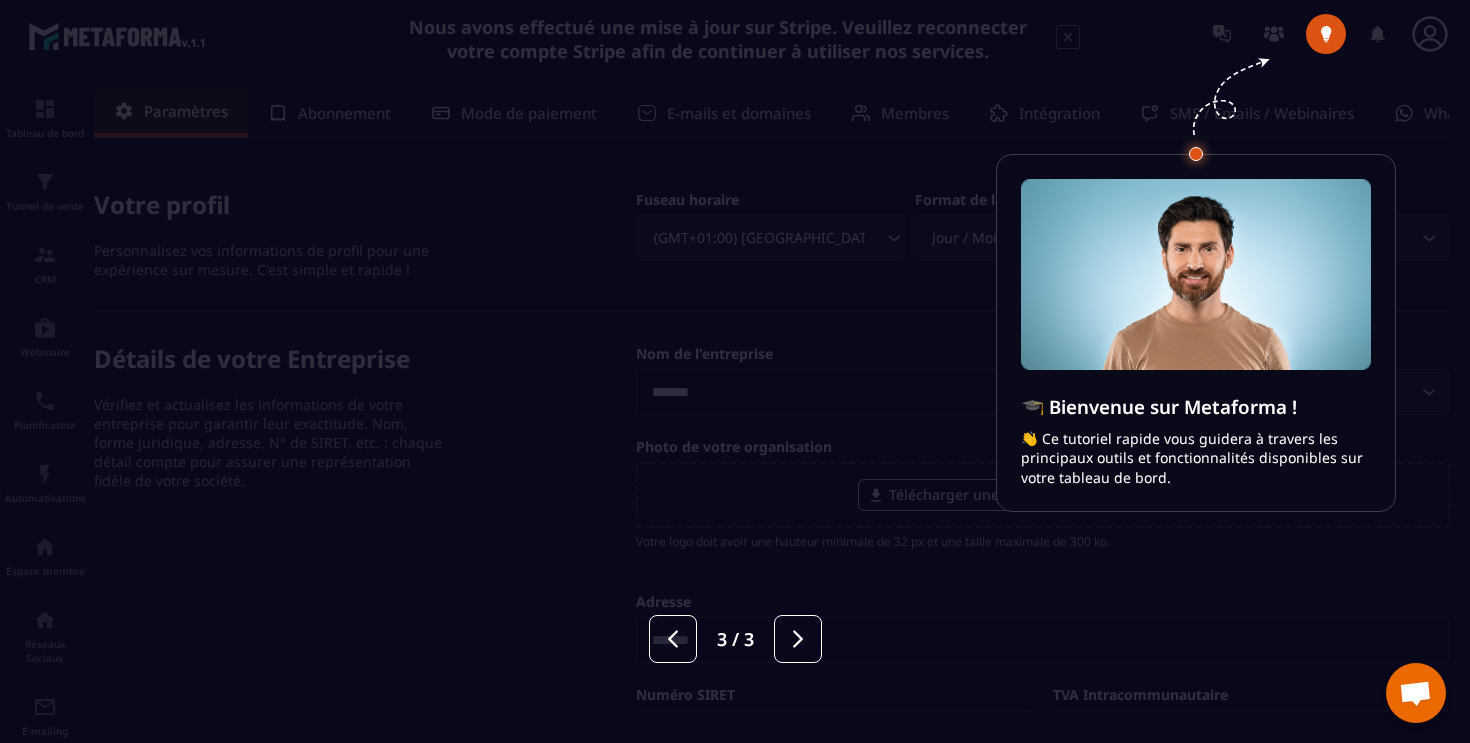 click at bounding box center (735, 371) 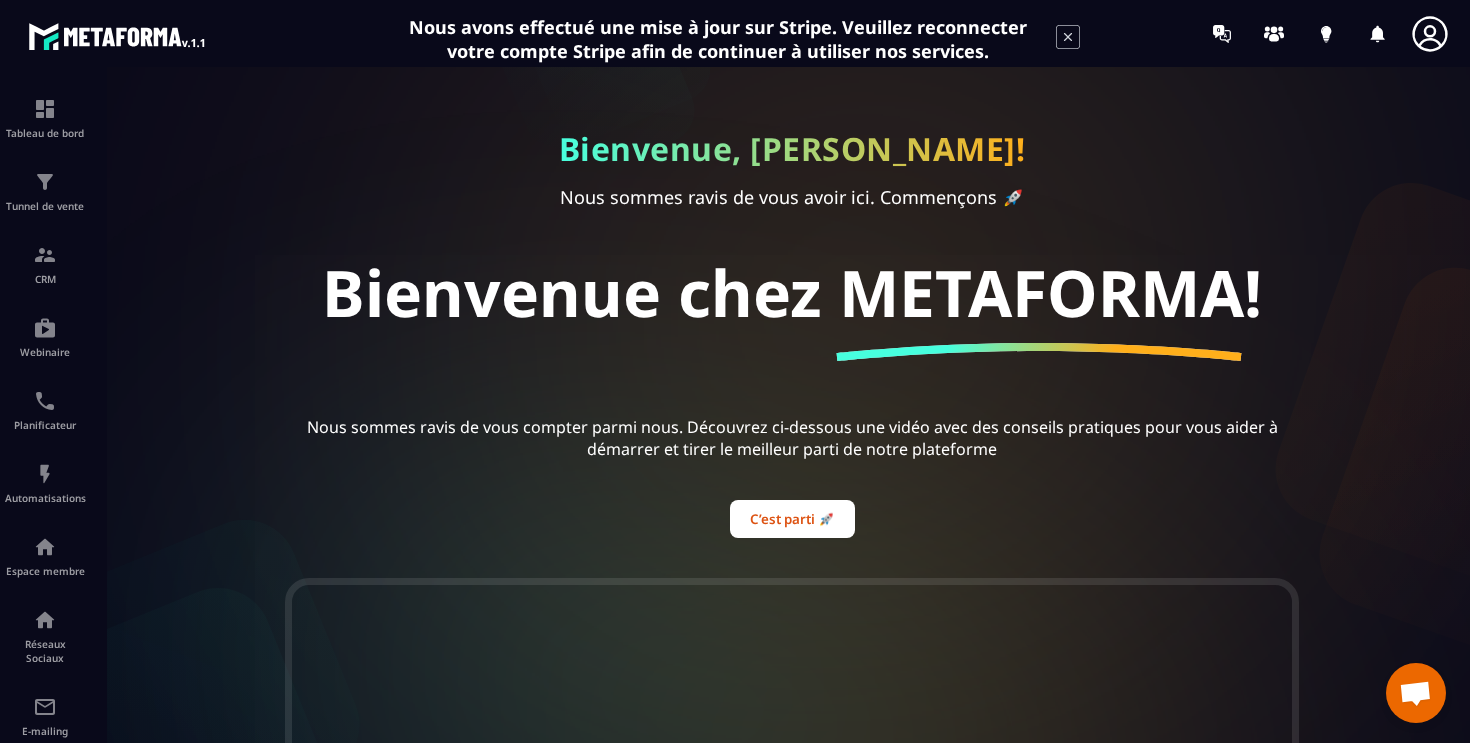 click 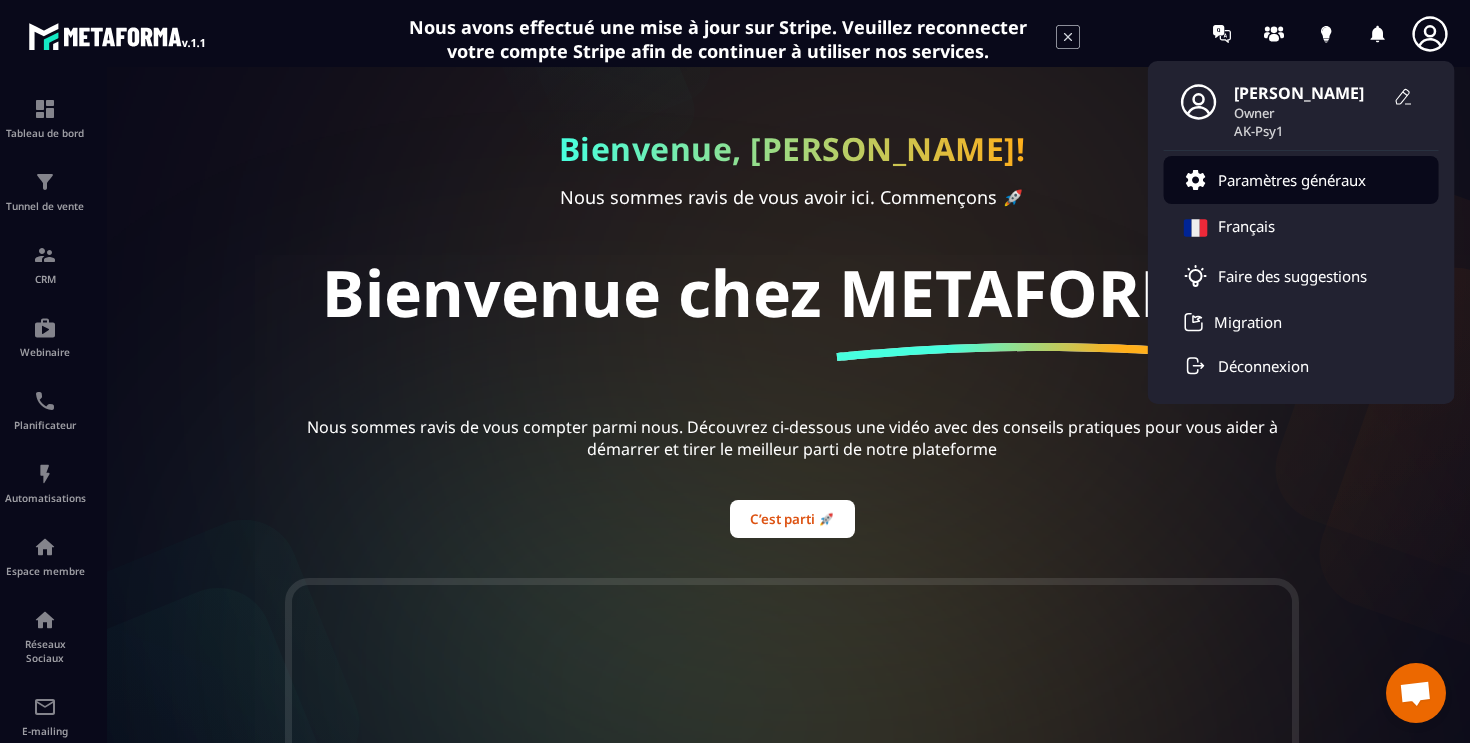 click on "Paramètres généraux" at bounding box center (1292, 180) 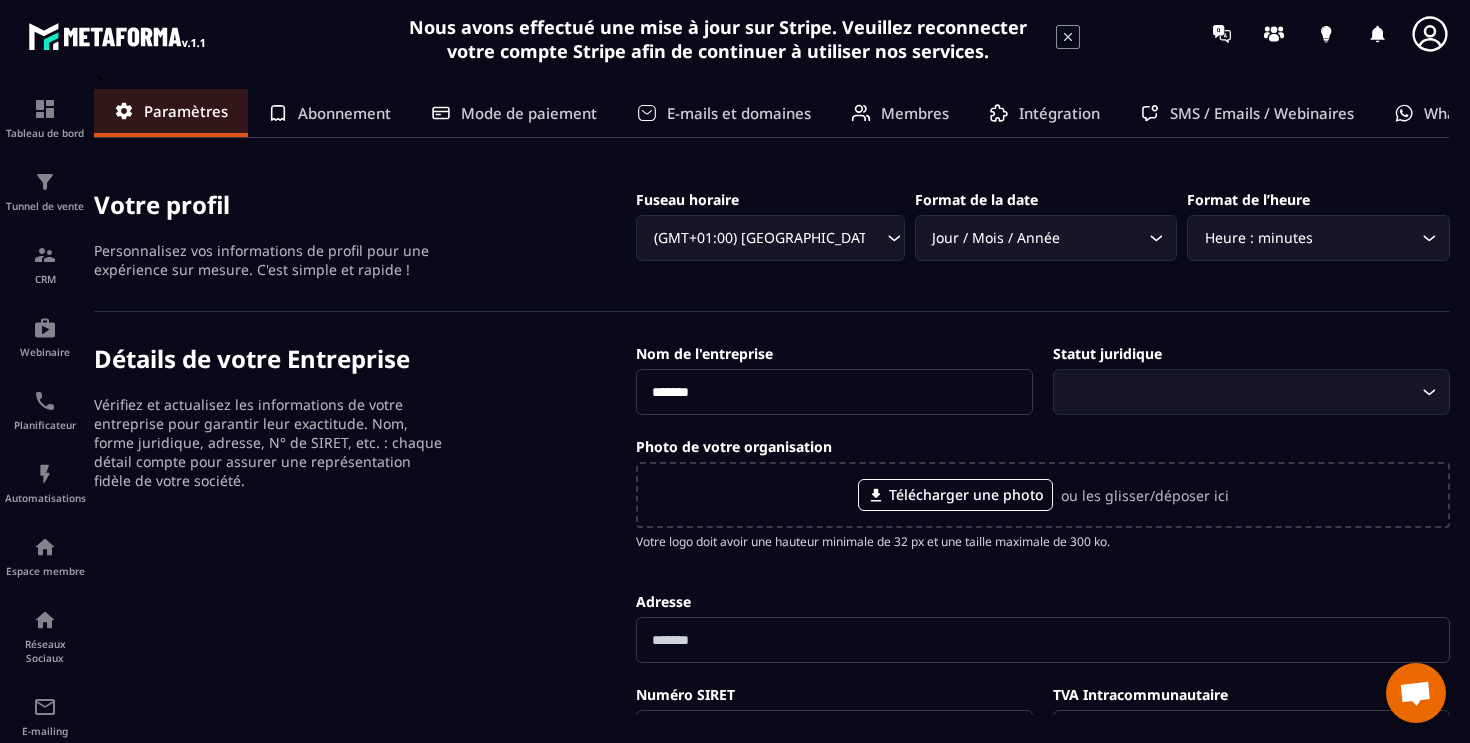 click on "Détails de votre Entreprise Vérifiez et actualisez les informations de votre entreprise pour garantir leur exactitude. Nom, forme juridique, adresse, N° de SIRET, etc. : chaque détail compte pour assurer une représentation fidèle de votre société." at bounding box center [365, 688] 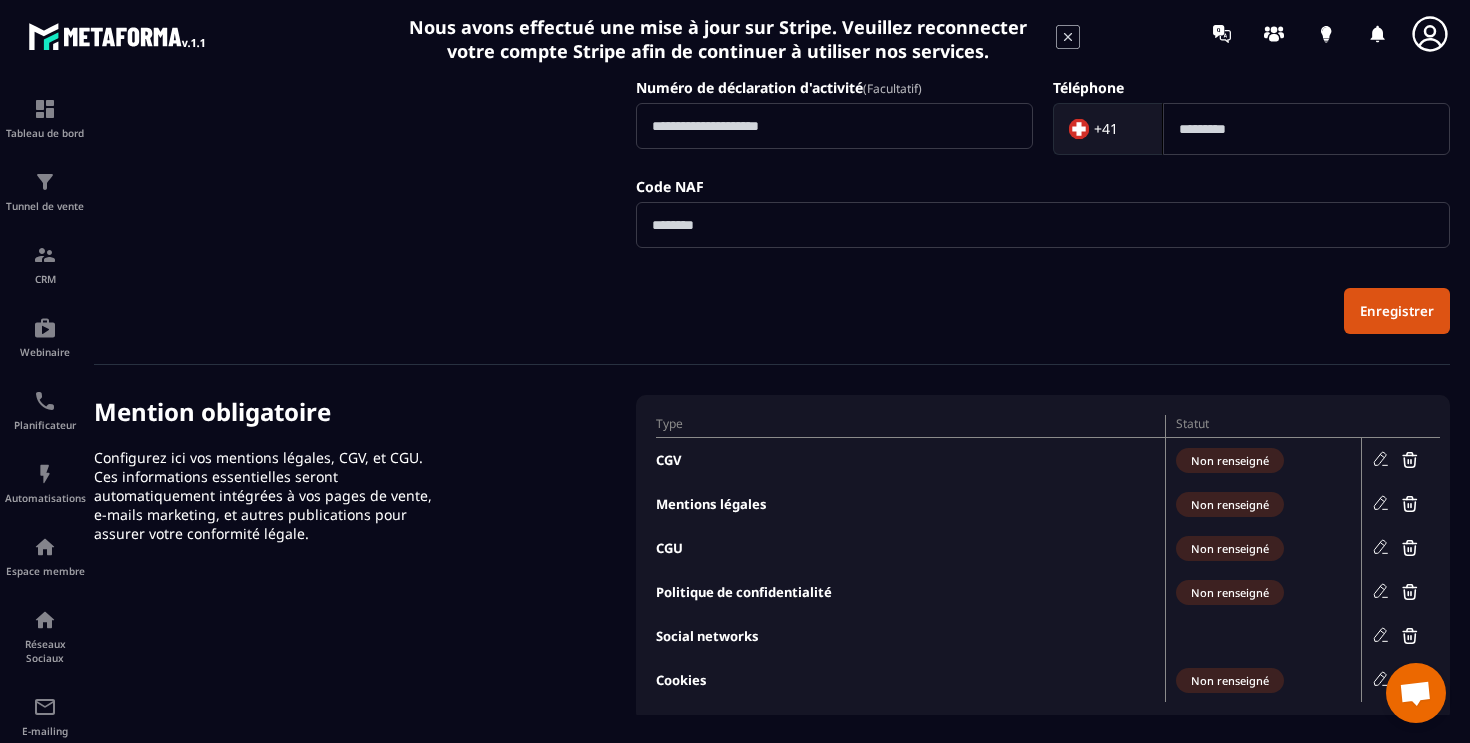 scroll, scrollTop: 732, scrollLeft: 0, axis: vertical 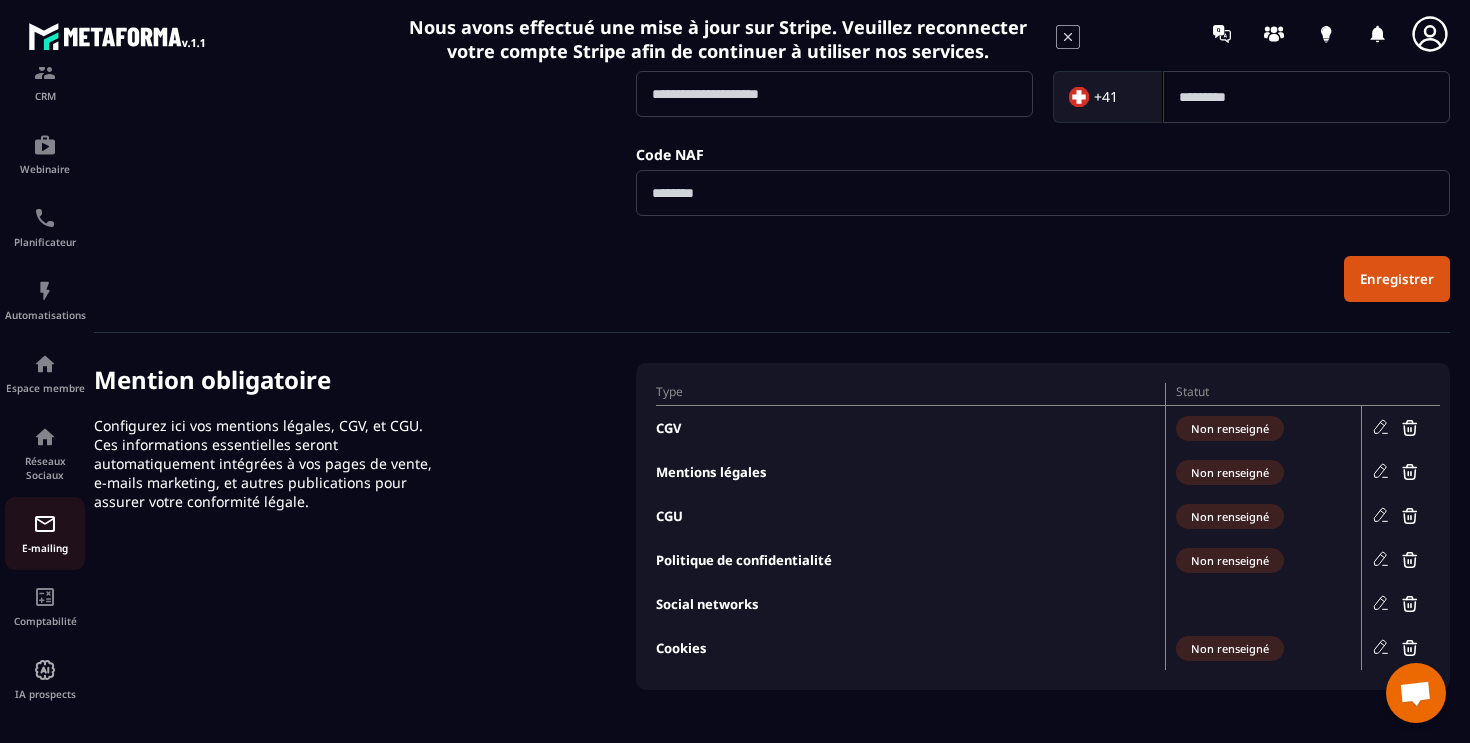 click at bounding box center [45, 524] 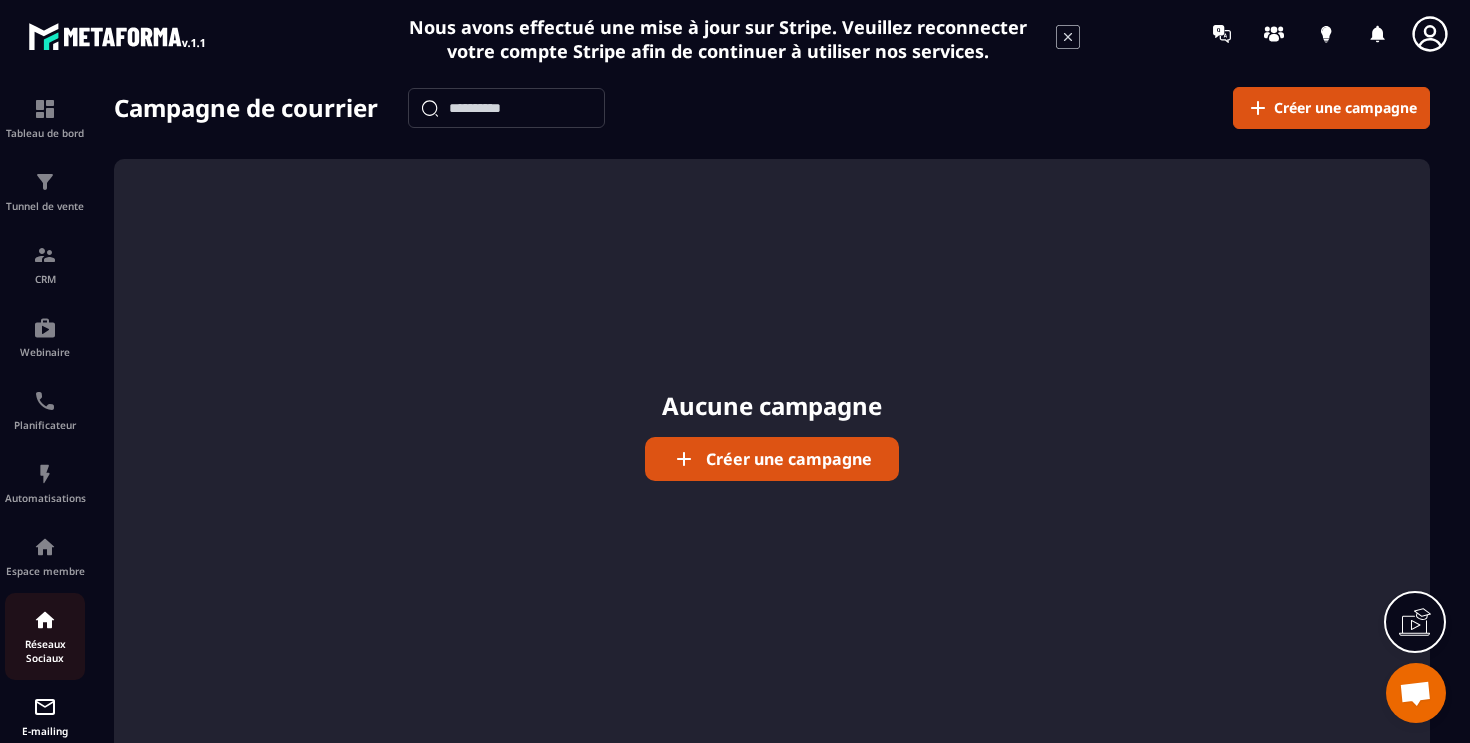 click on "Réseaux Sociaux" at bounding box center [45, 651] 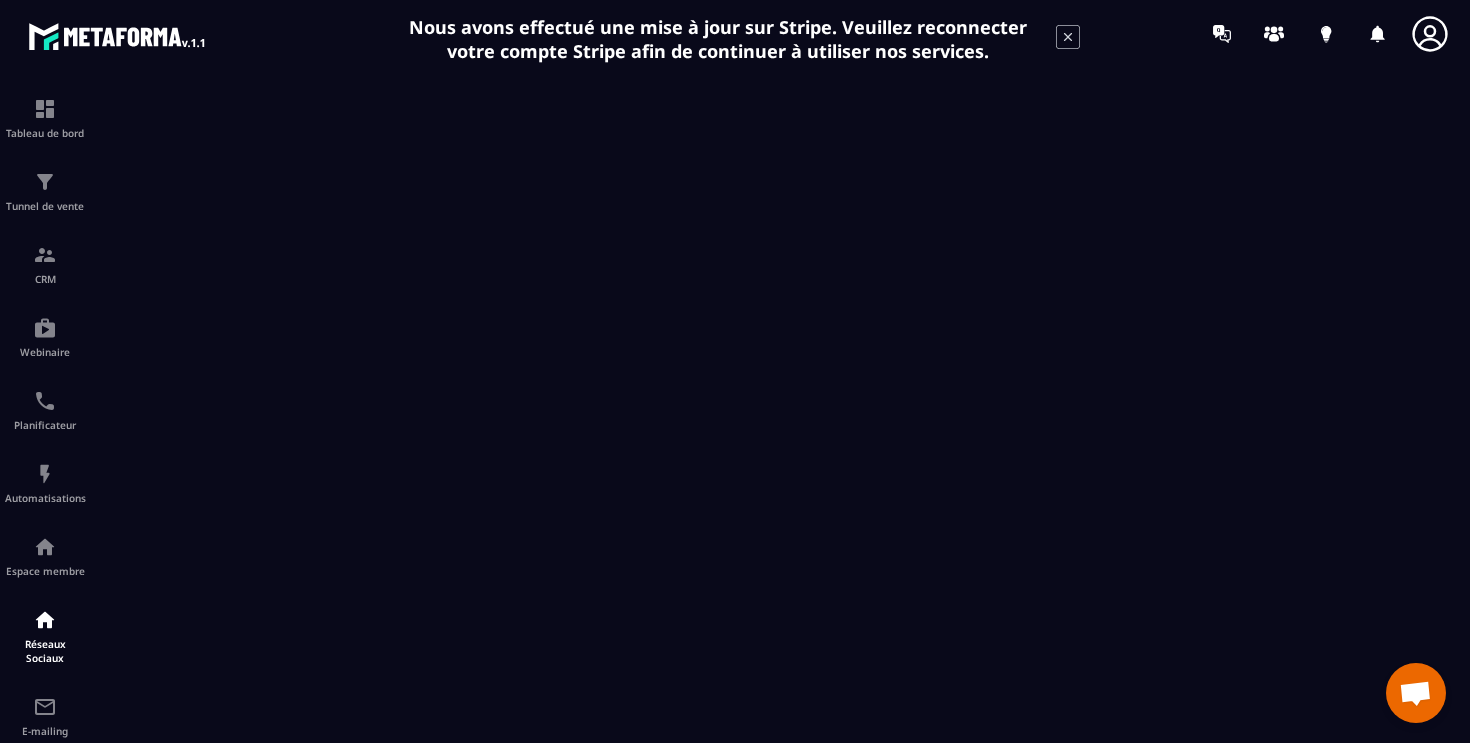 click 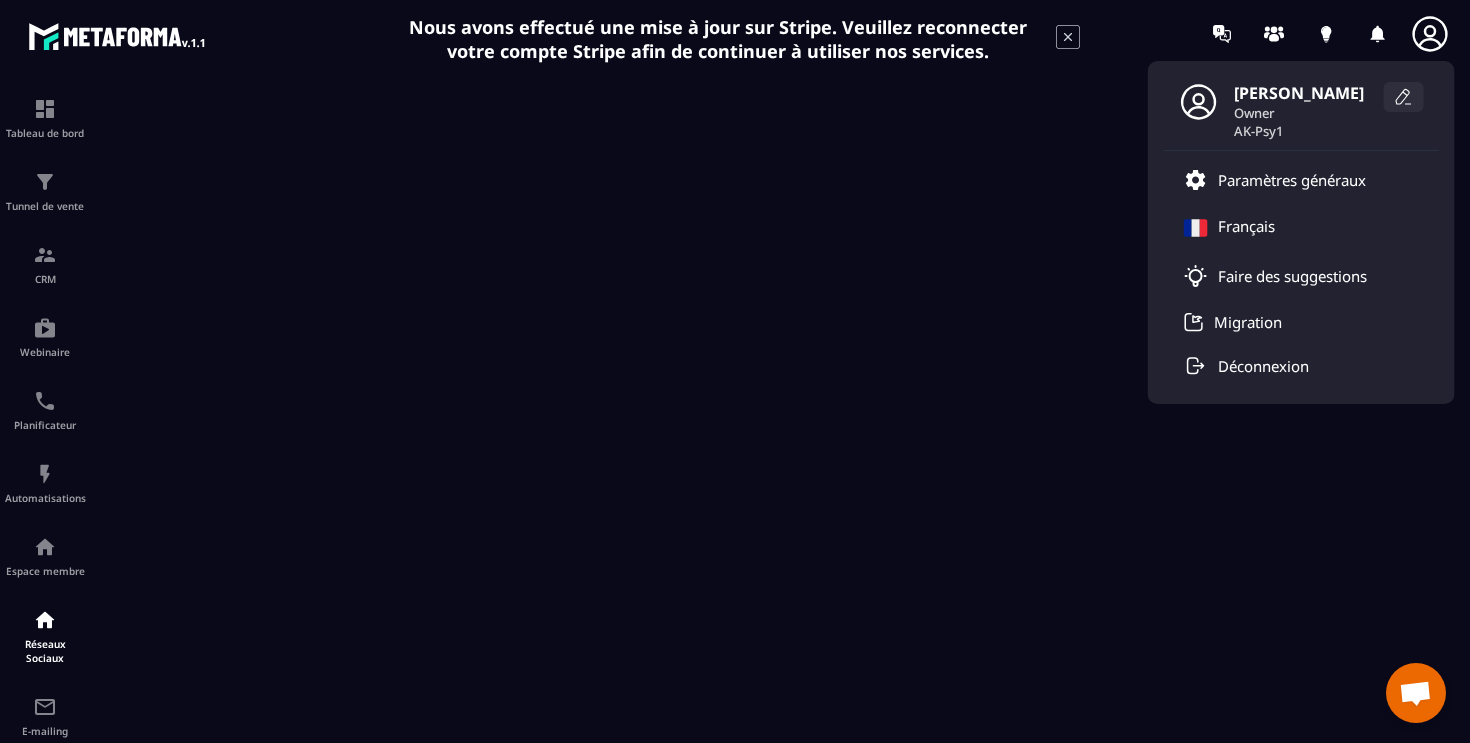 click 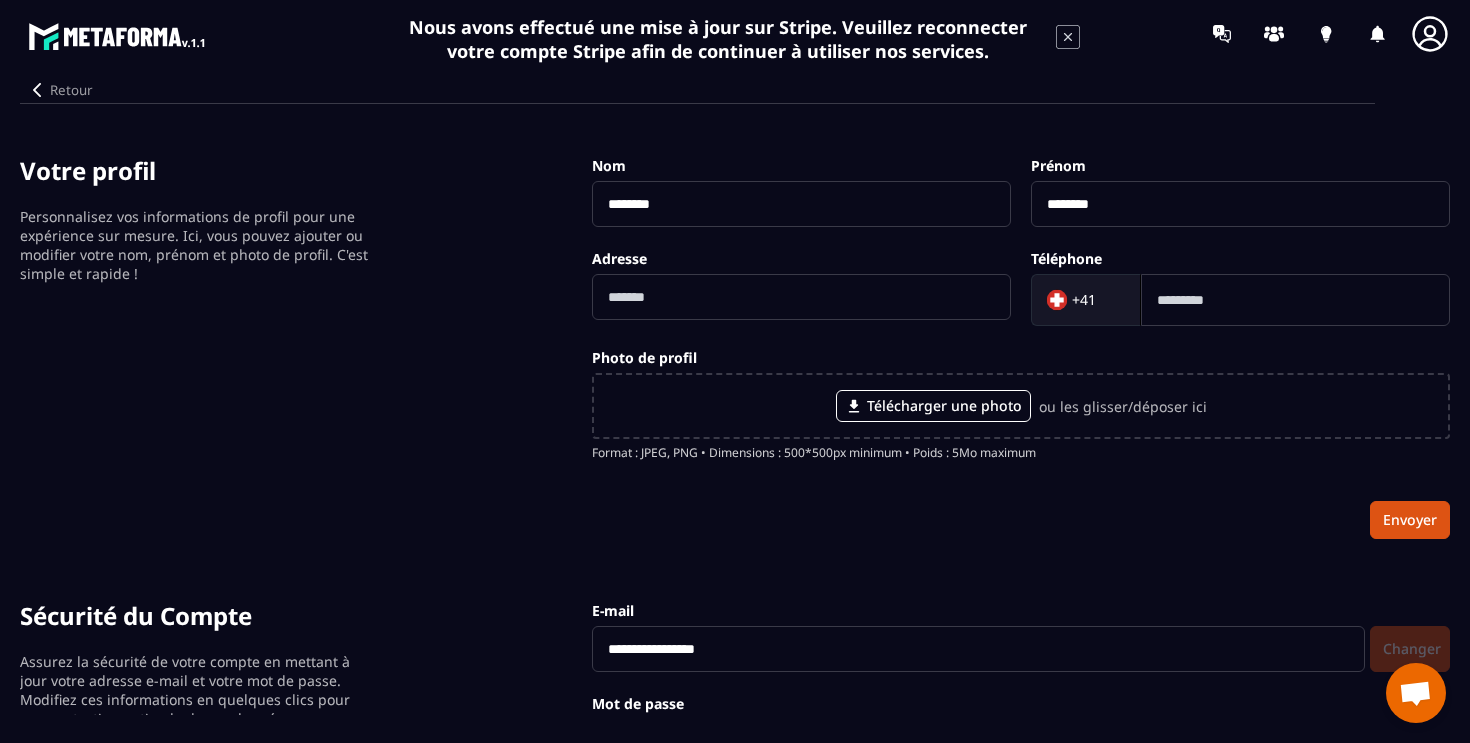 click on "Votre profil Personnalisez vos informations de profil pour une expérience sur mesure. Ici, vous pouvez ajouter ou modifier votre nom, prénom et photo de profil. C'est simple et rapide !" at bounding box center [306, 346] 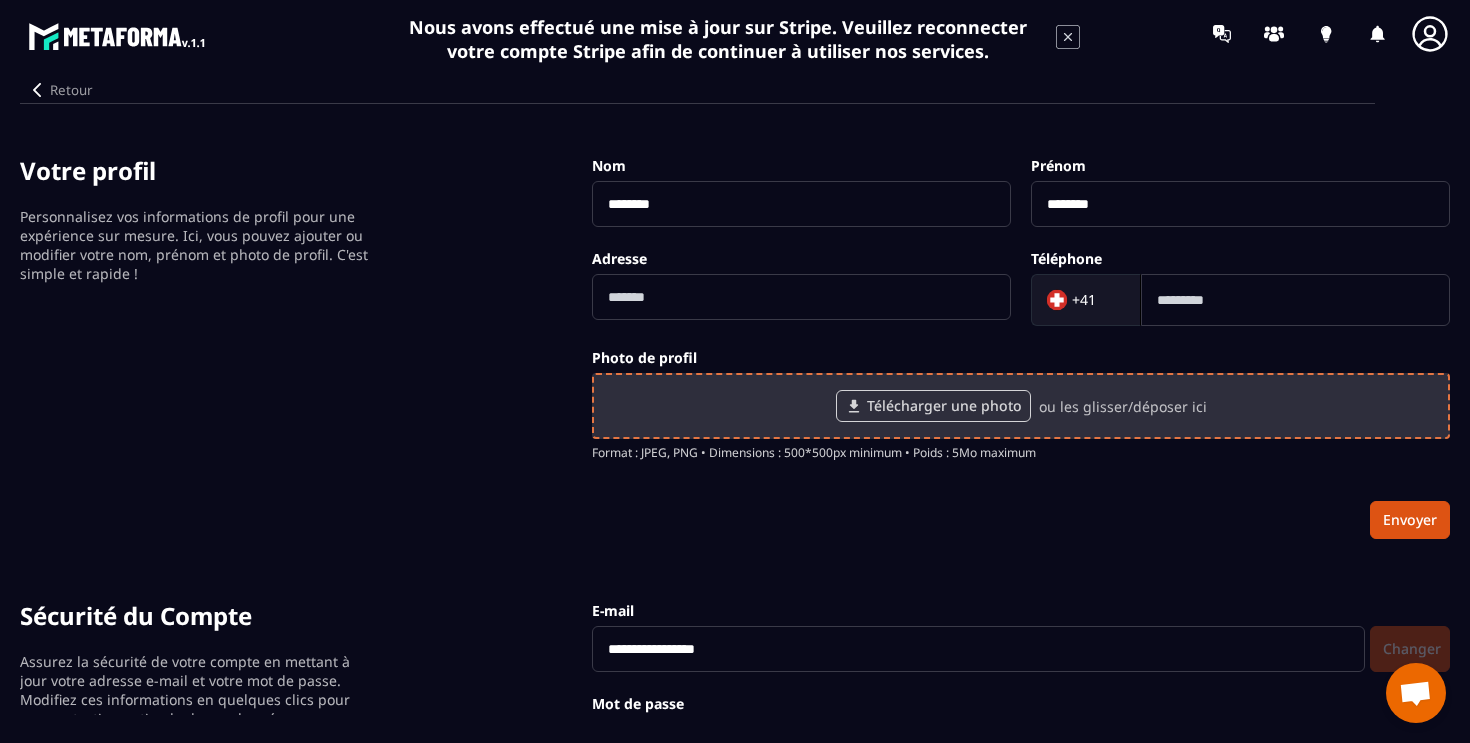 click on "Télécharger une photo" at bounding box center [933, 406] 